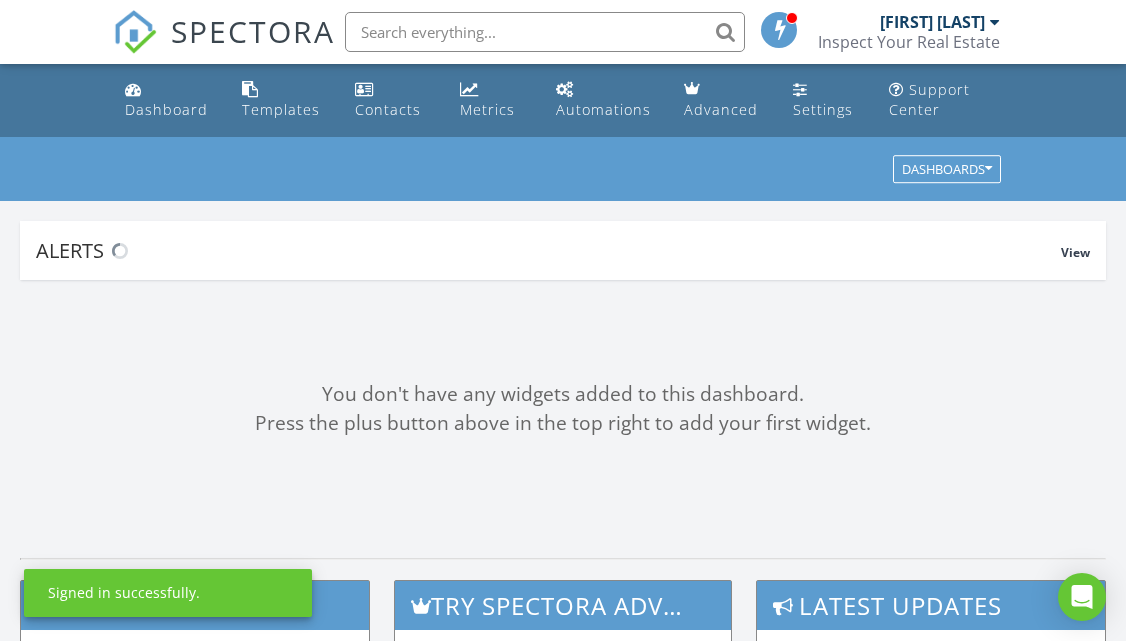 scroll, scrollTop: 0, scrollLeft: 0, axis: both 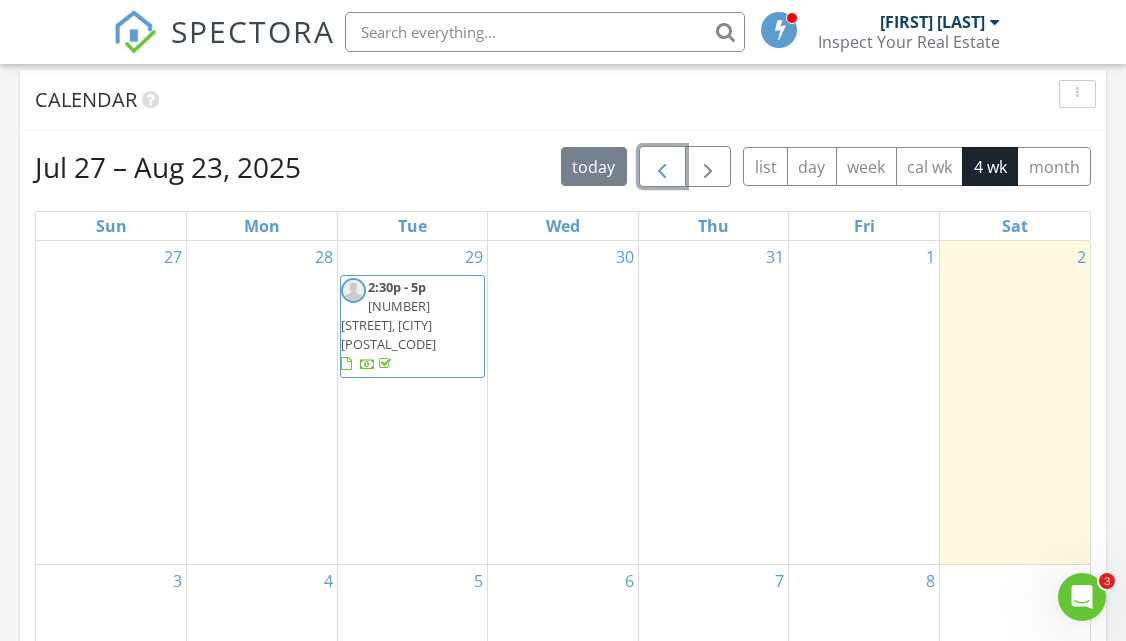 click at bounding box center [662, 167] 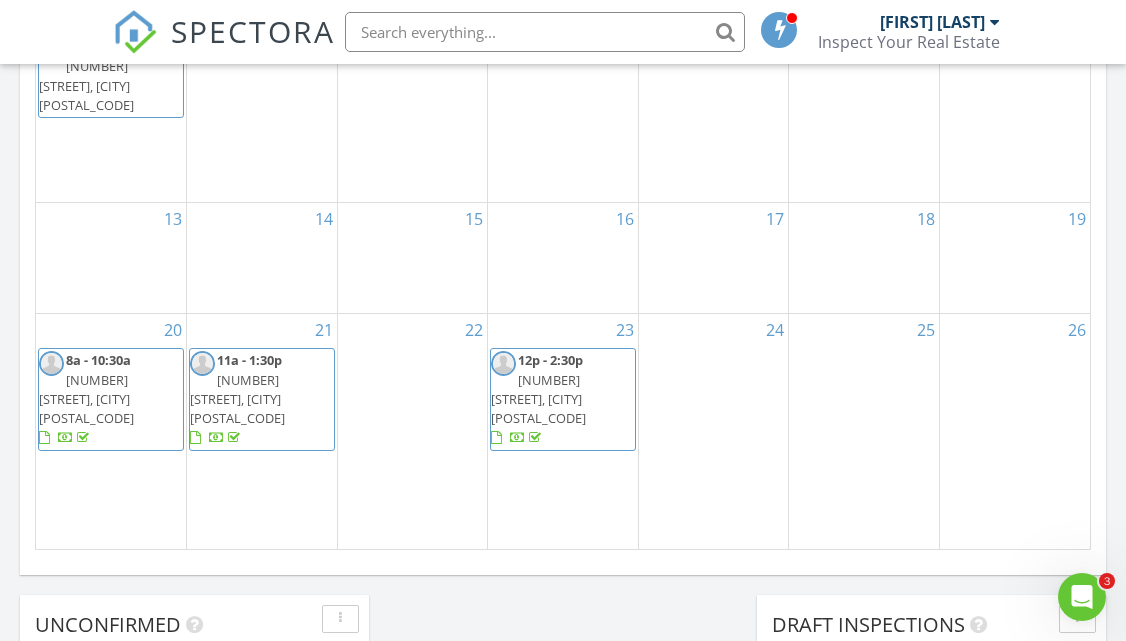 scroll, scrollTop: 1313, scrollLeft: 0, axis: vertical 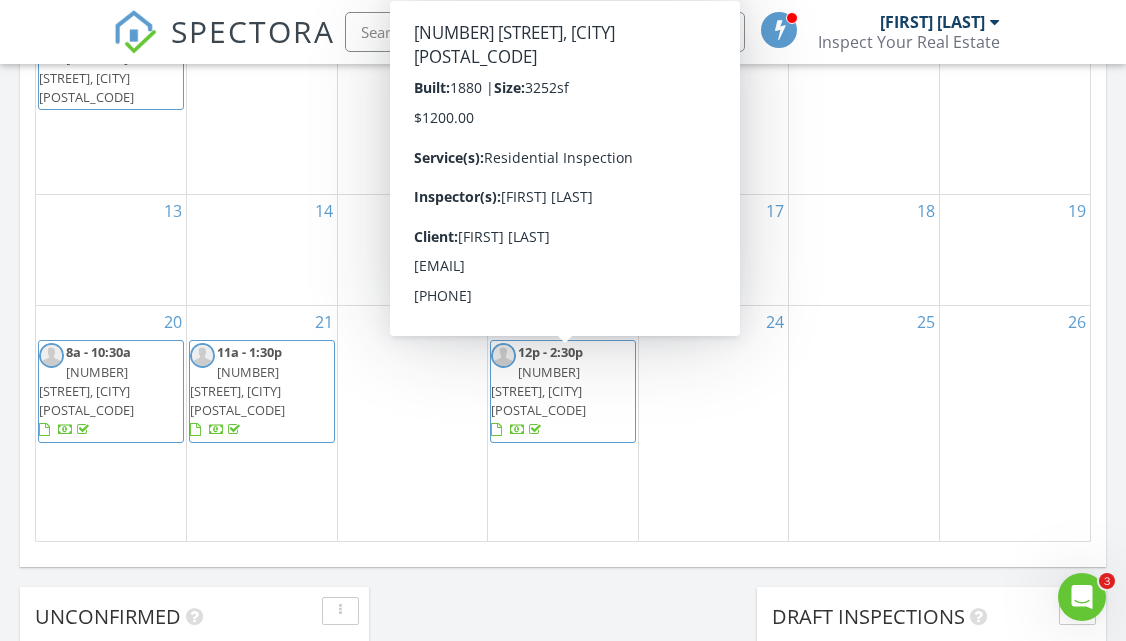 click on "[NUMBER] [STREET], [CITY] [POSTAL_CODE]" at bounding box center [538, 391] 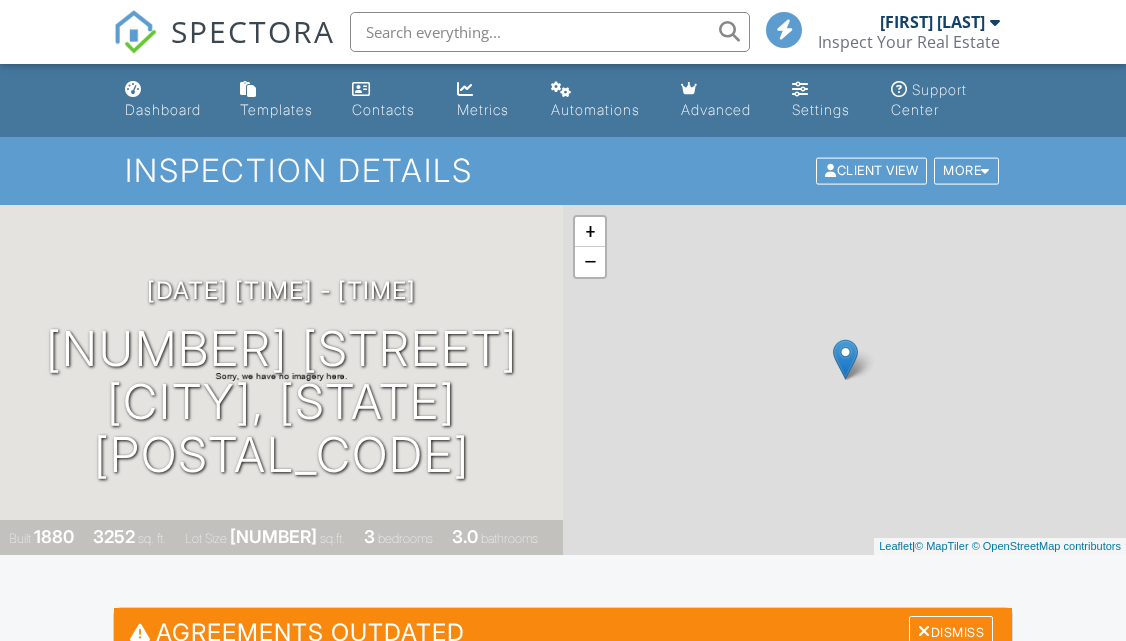 scroll, scrollTop: 0, scrollLeft: 0, axis: both 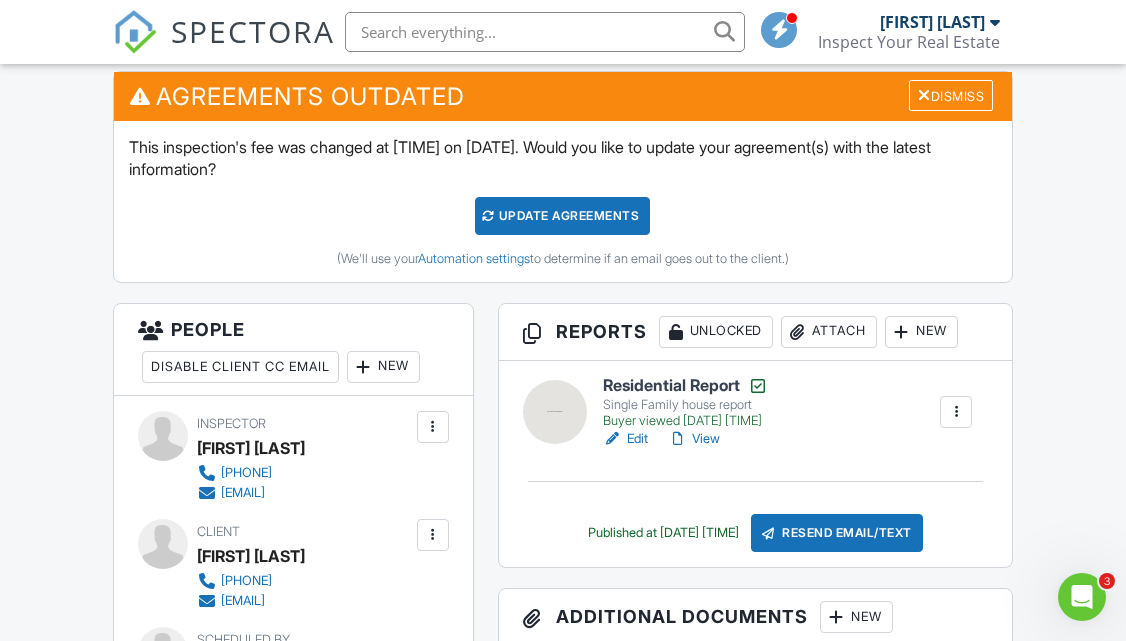 click on "Edit" at bounding box center [625, 439] 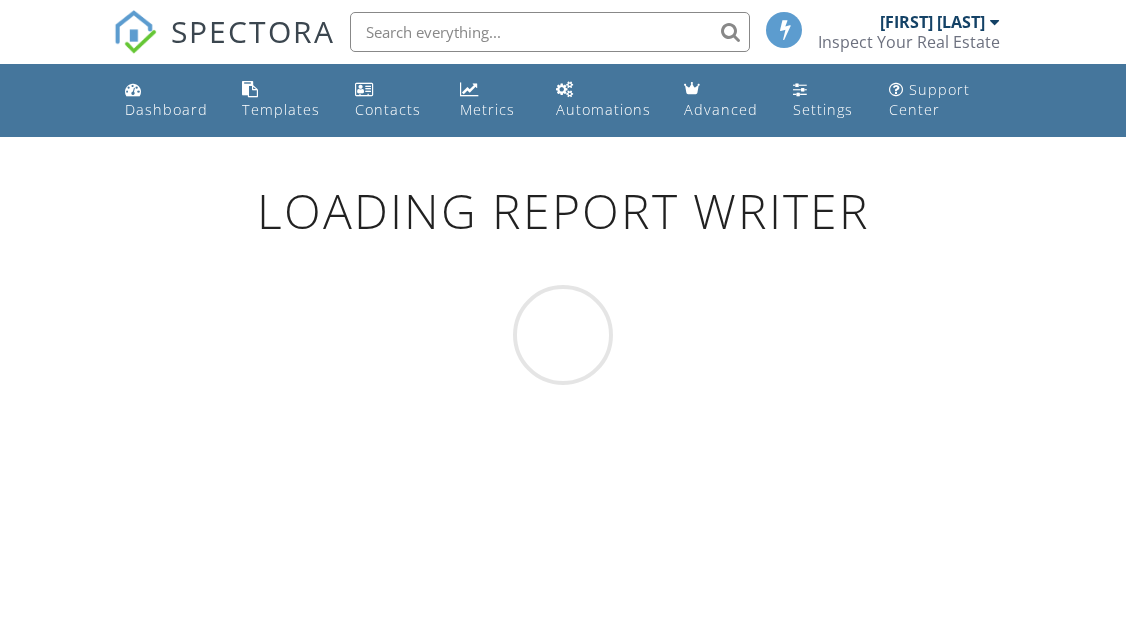 scroll, scrollTop: 0, scrollLeft: 0, axis: both 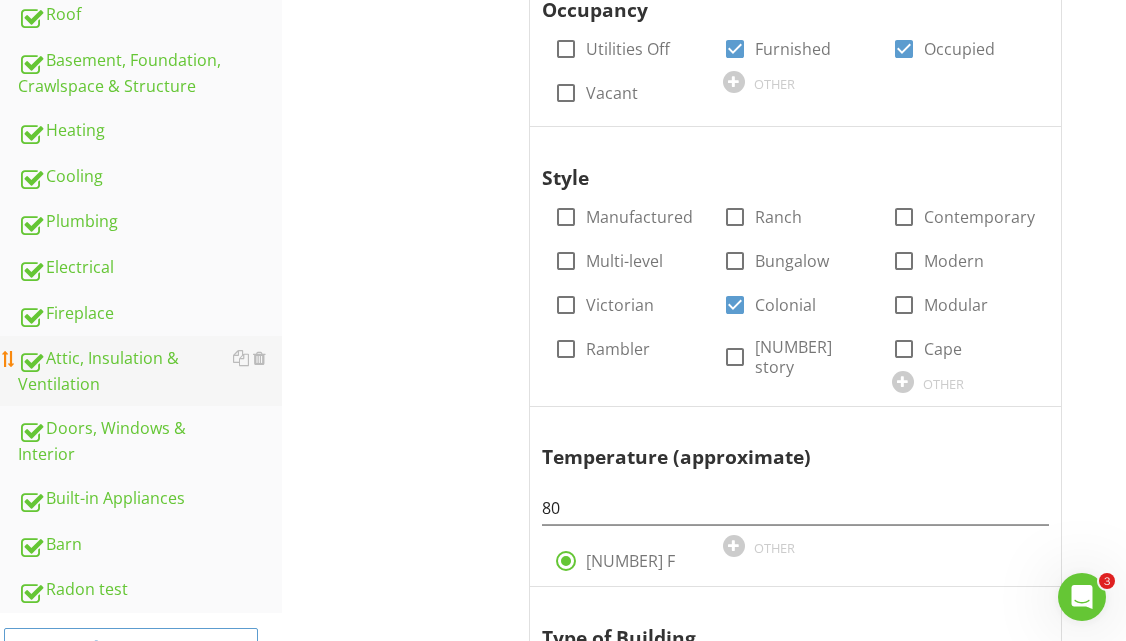 click on "Attic, Insulation & Ventilation" at bounding box center [150, 371] 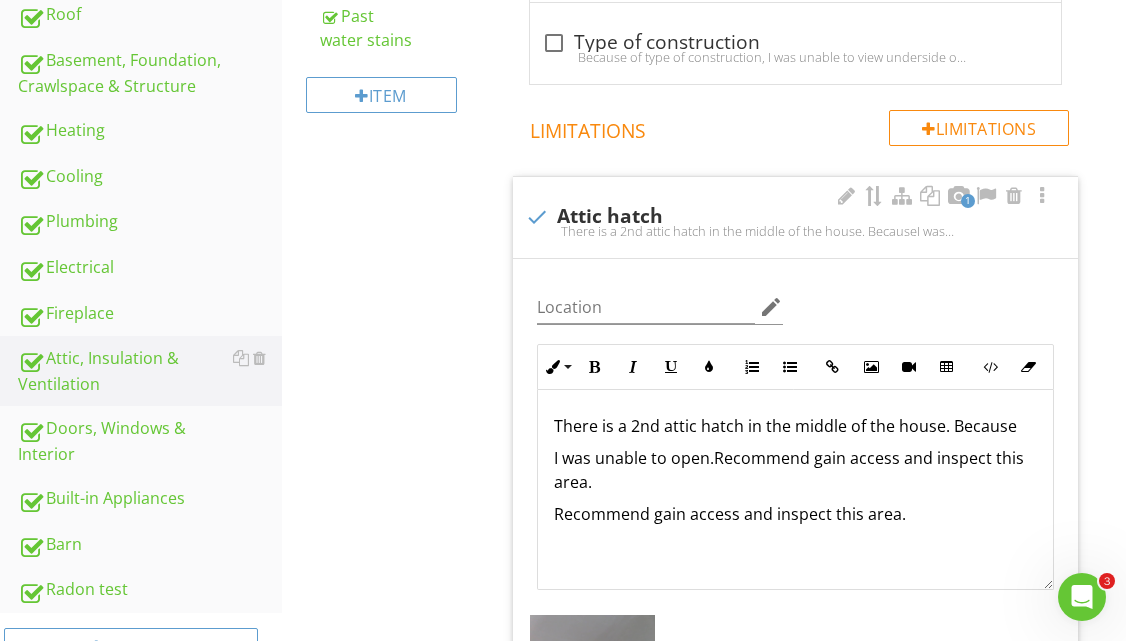 scroll, scrollTop: 1, scrollLeft: 0, axis: vertical 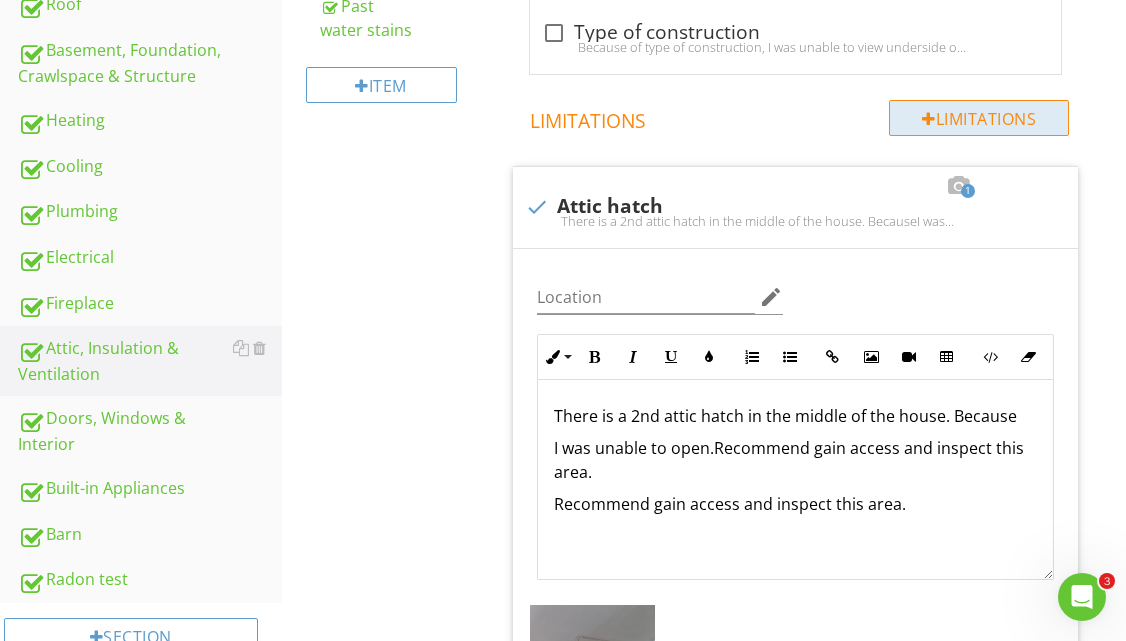 click on "Limitations" at bounding box center [979, 118] 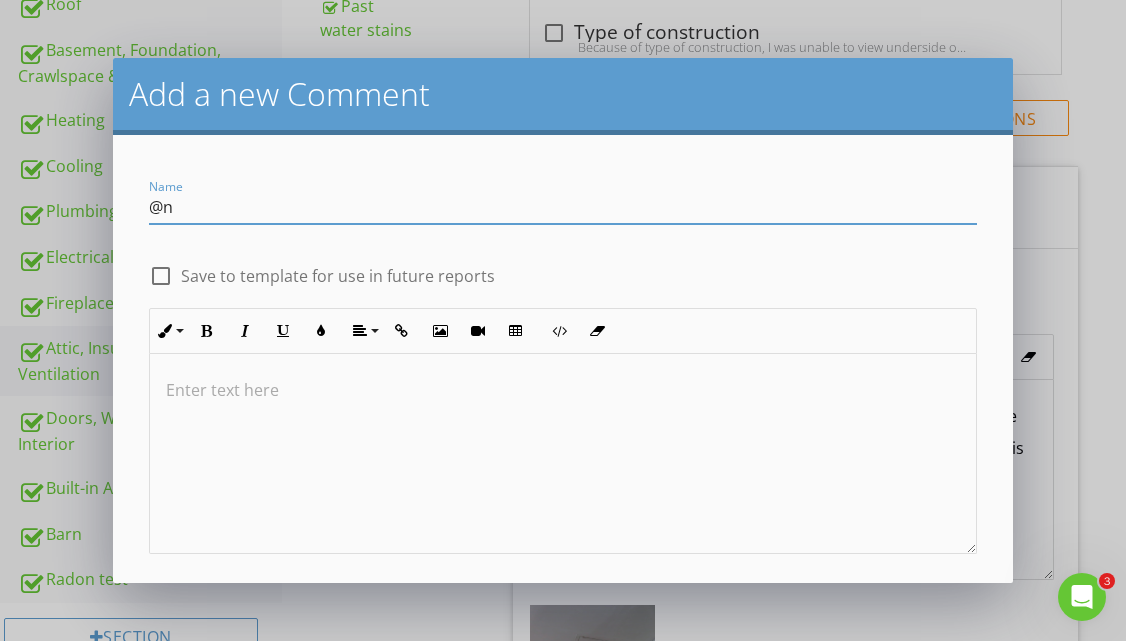 type on "@" 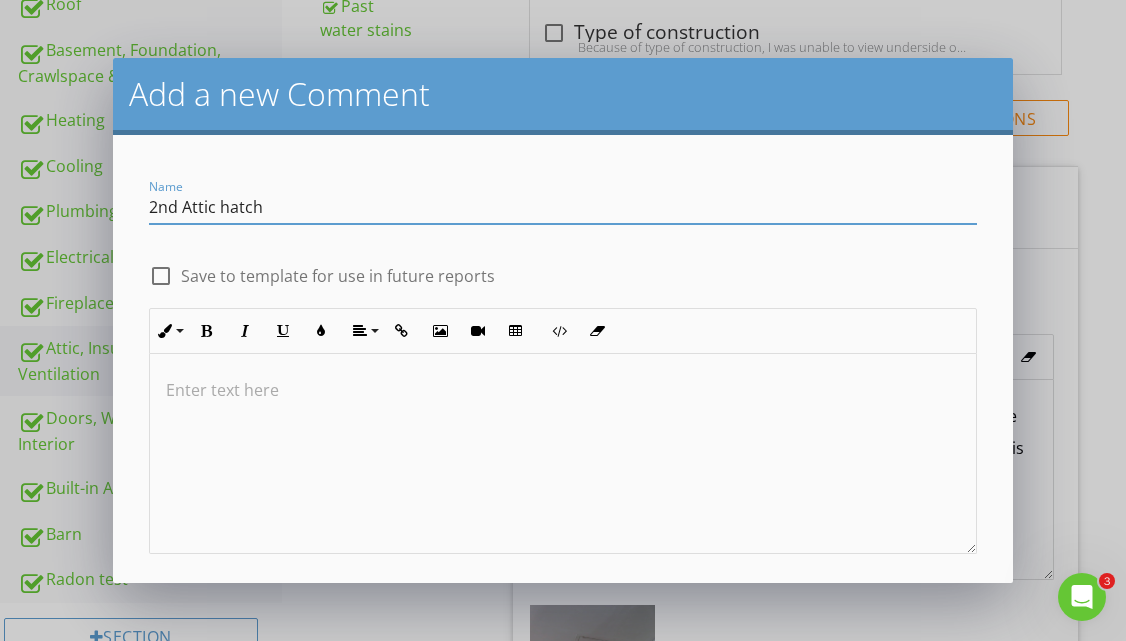 type on "2nd Attic hatch" 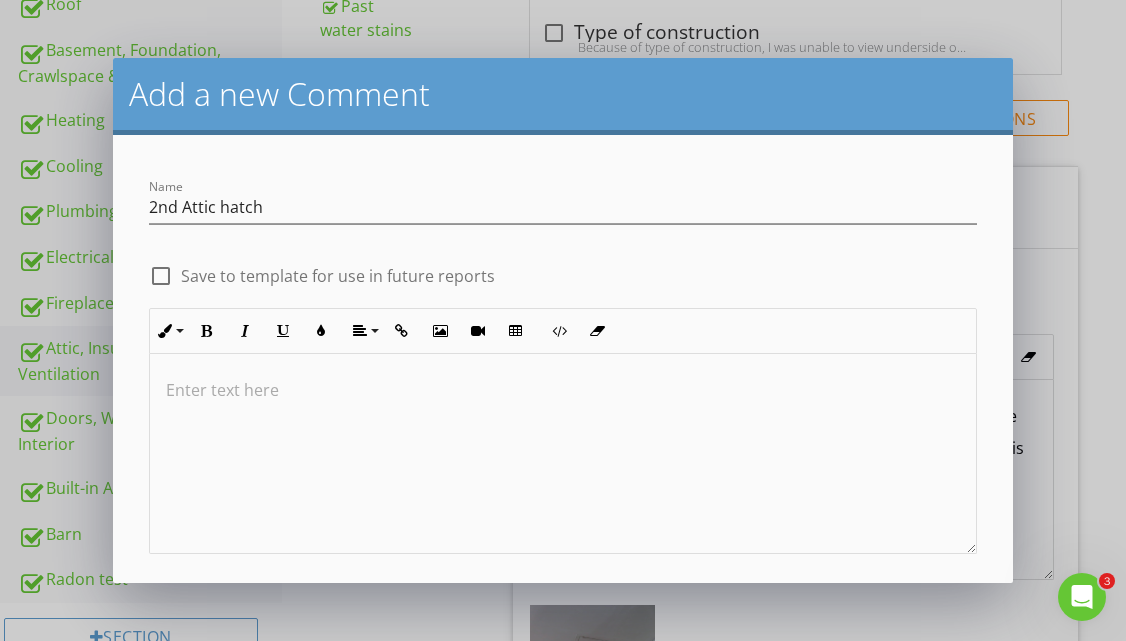 click at bounding box center (563, 390) 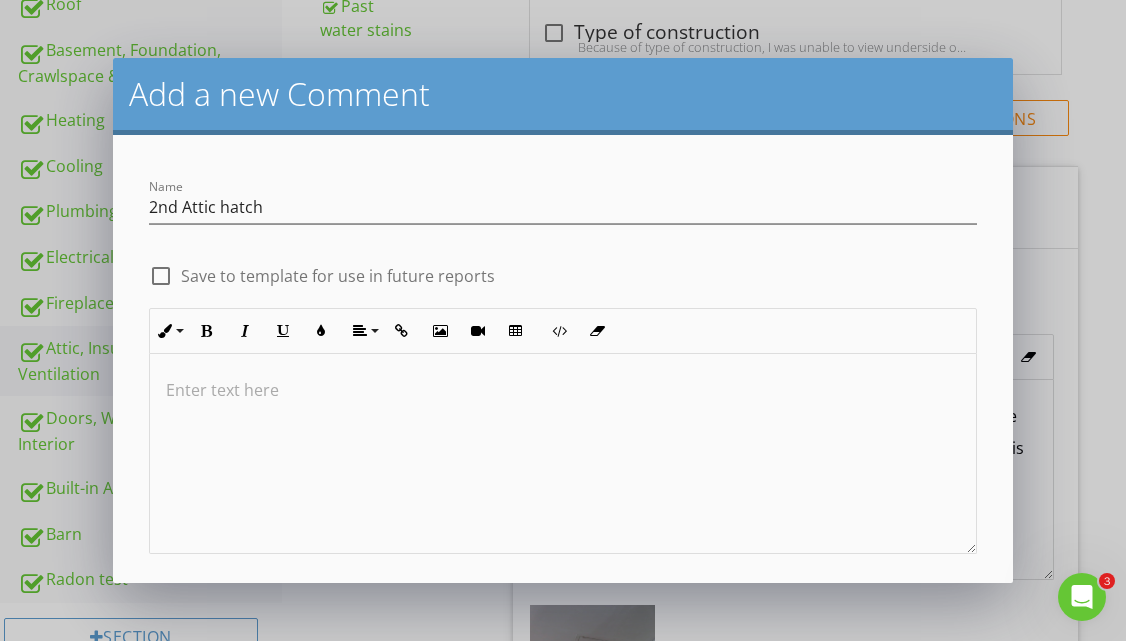type 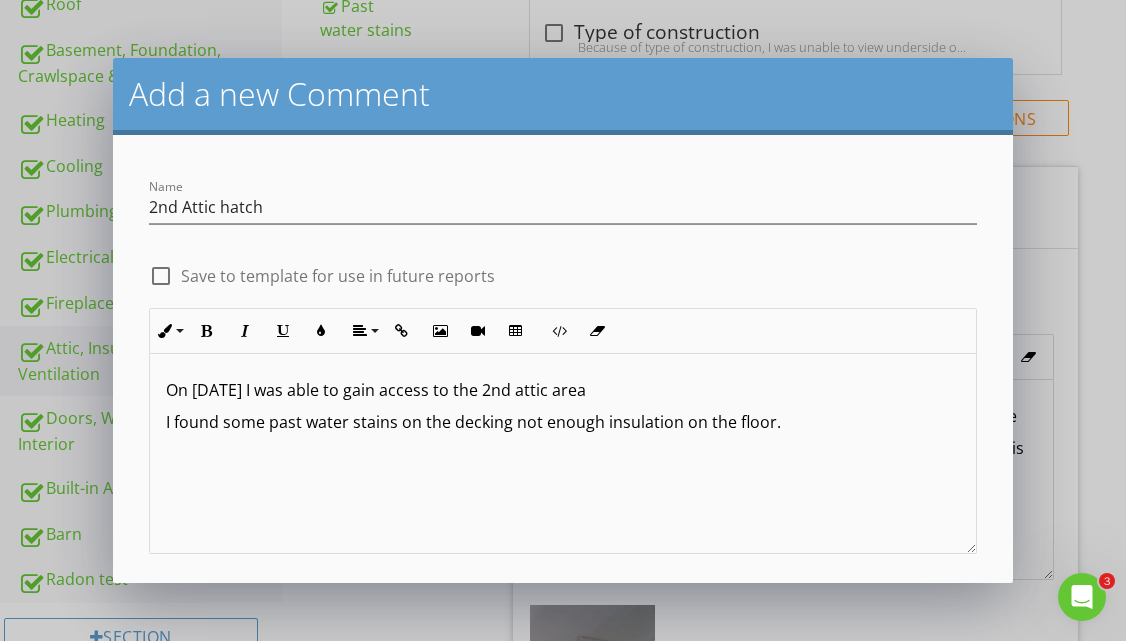 click on "I found some past water stains on the decking not enough insulation on the floor." at bounding box center (563, 422) 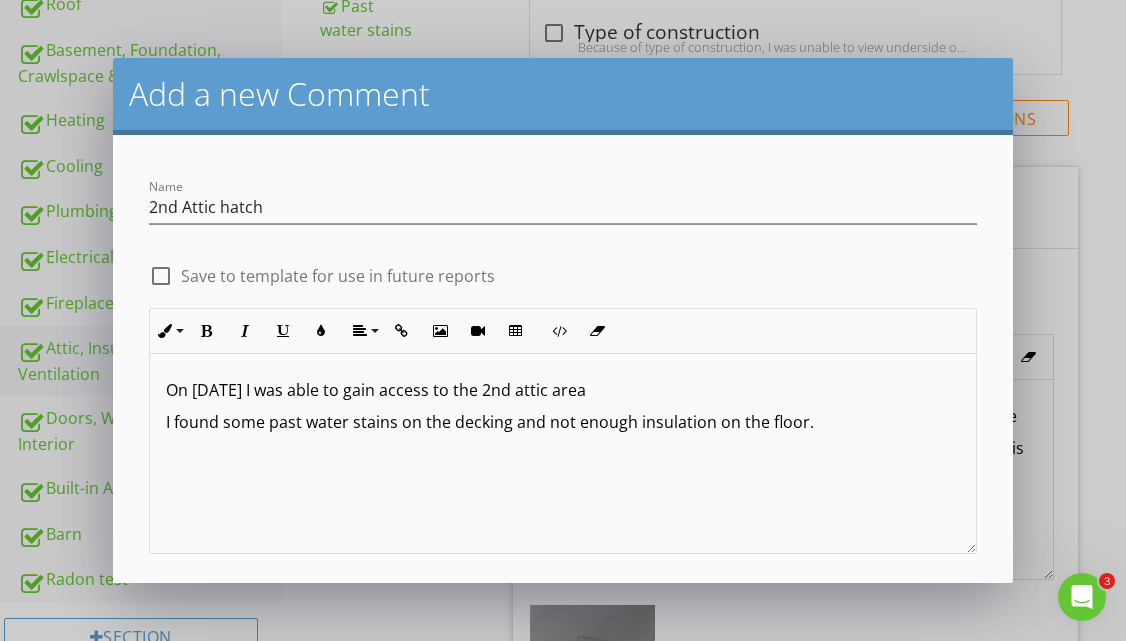 click on "I found some past water stains on the decking and not enough insulation on the floor." at bounding box center [563, 422] 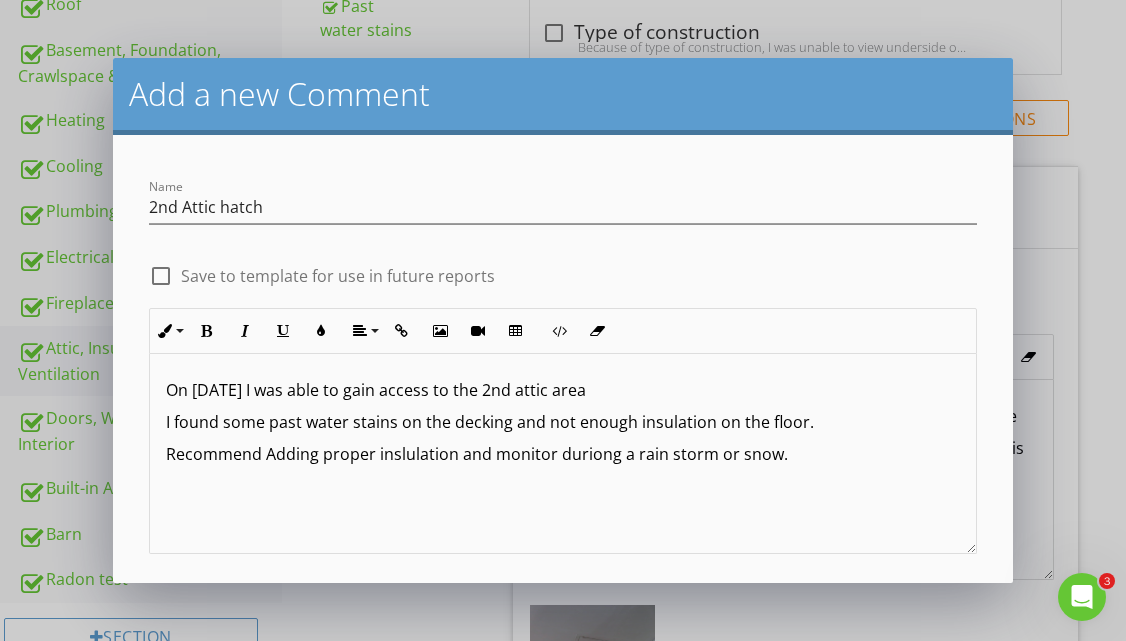 click on "Recommend Adding proper inslulation and monitor duriong a rain storm or snow." at bounding box center [563, 454] 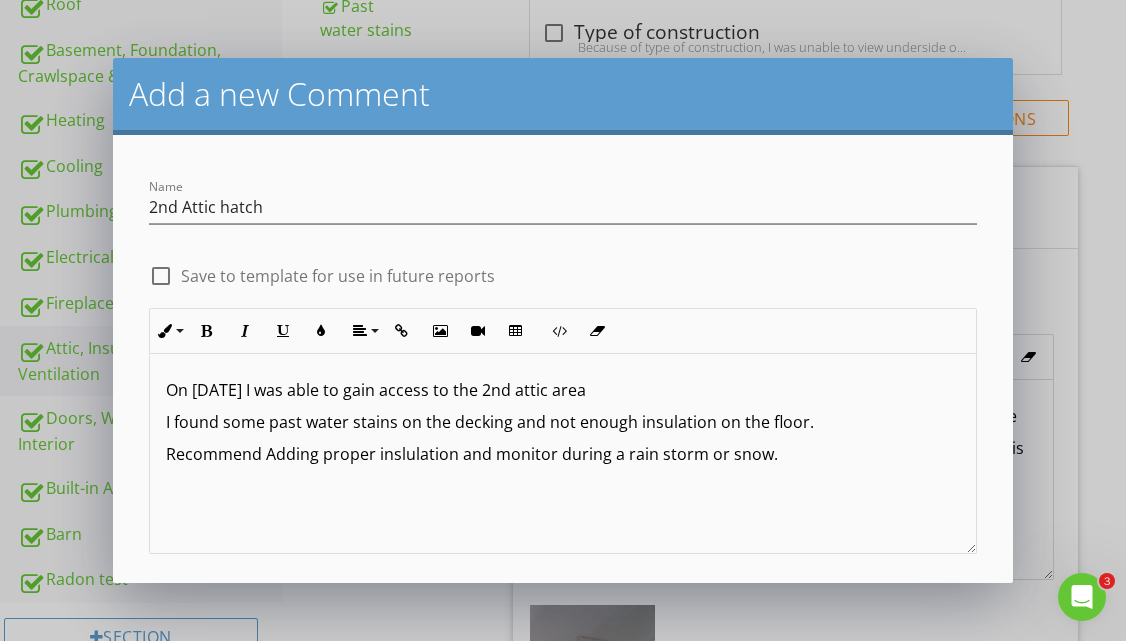 click at bounding box center (563, 486) 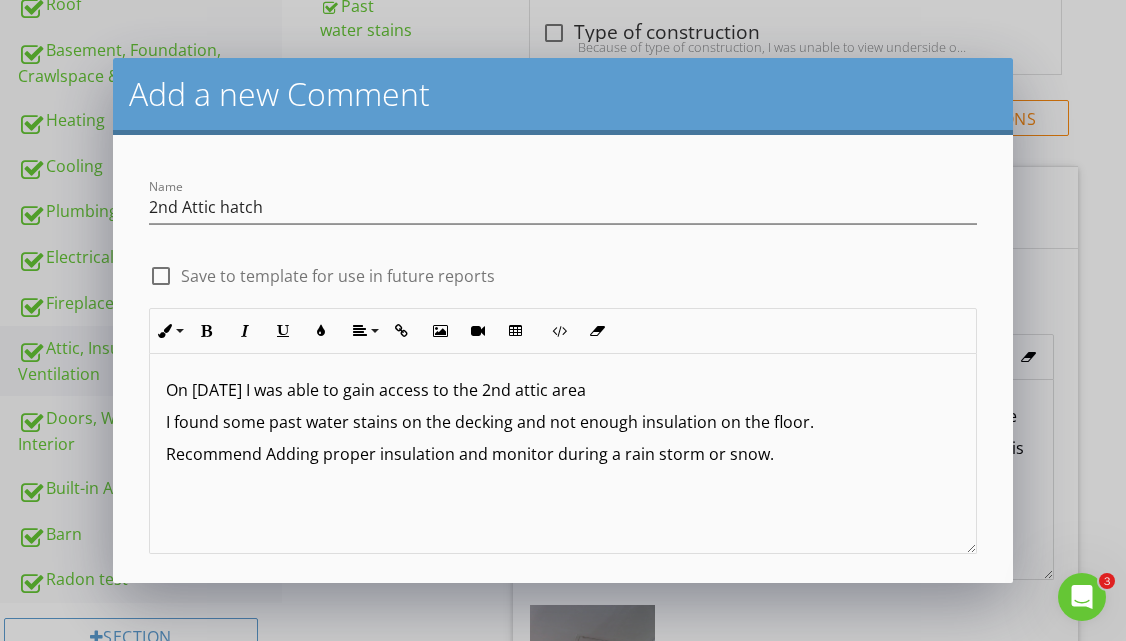 click on "Recommend Adding proper insulation and monitor during a rain storm or snow." at bounding box center [563, 454] 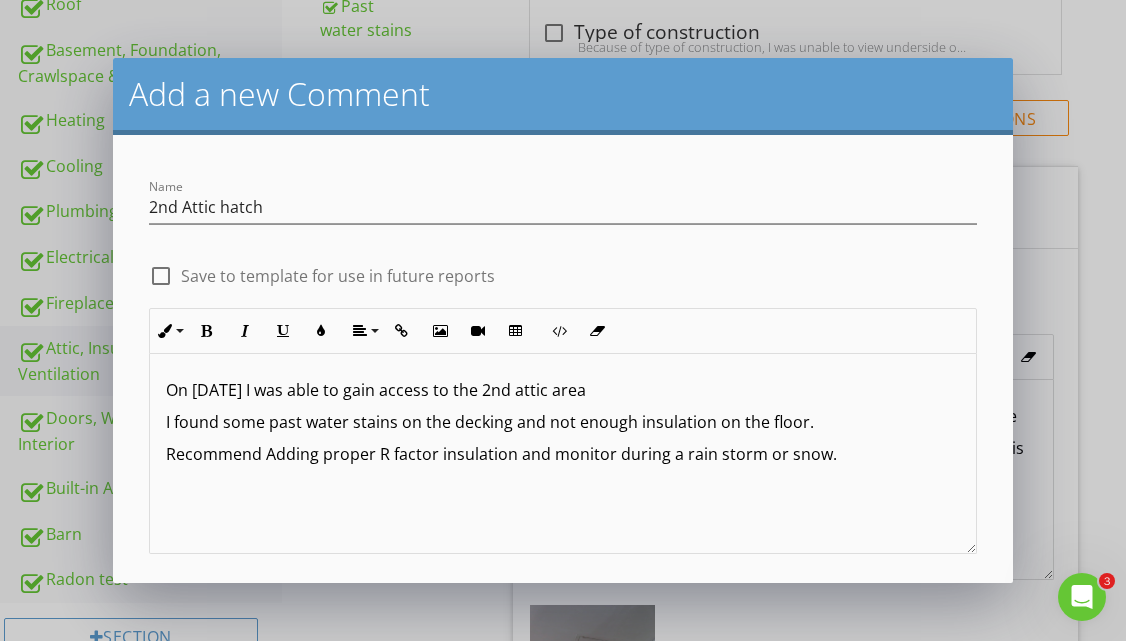 scroll, scrollTop: 1, scrollLeft: 0, axis: vertical 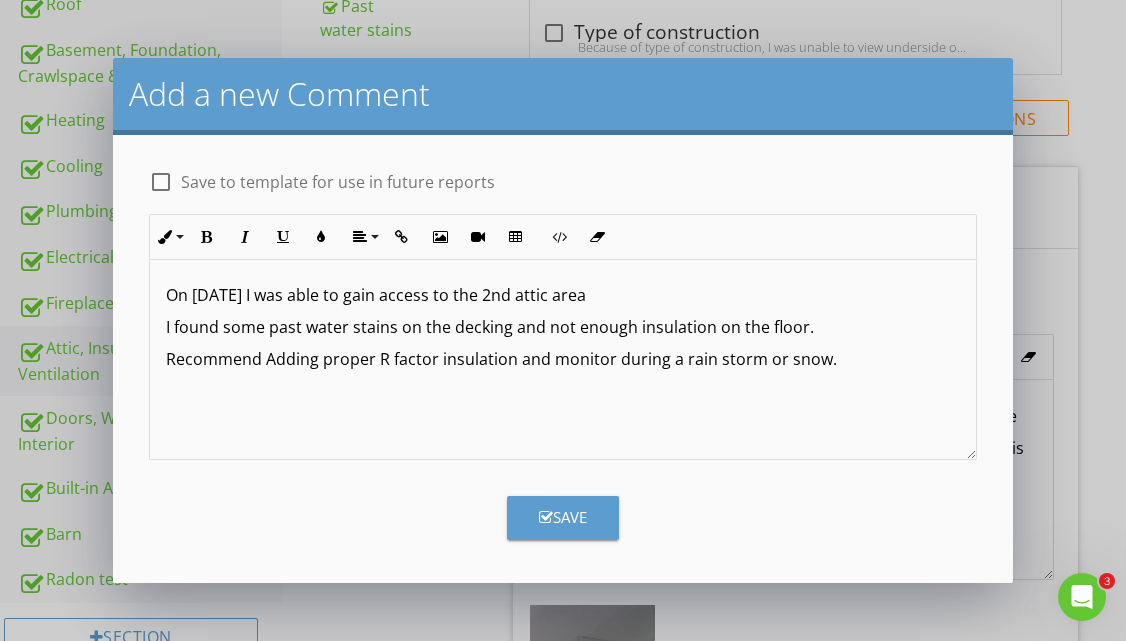 click on "Save" at bounding box center [563, 517] 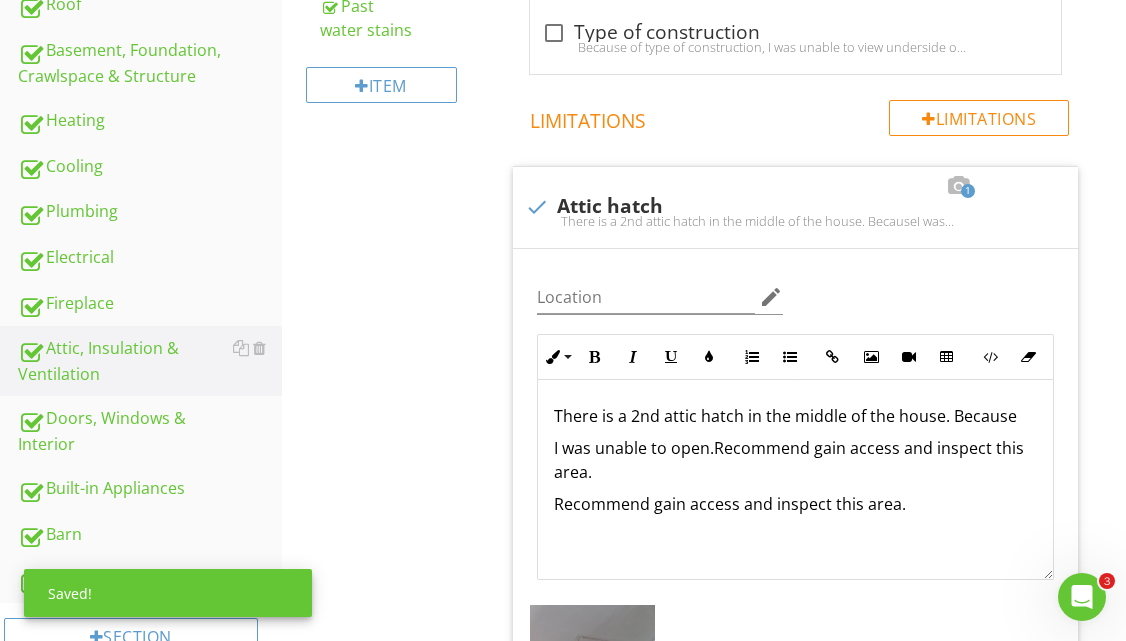 scroll, scrollTop: 0, scrollLeft: 0, axis: both 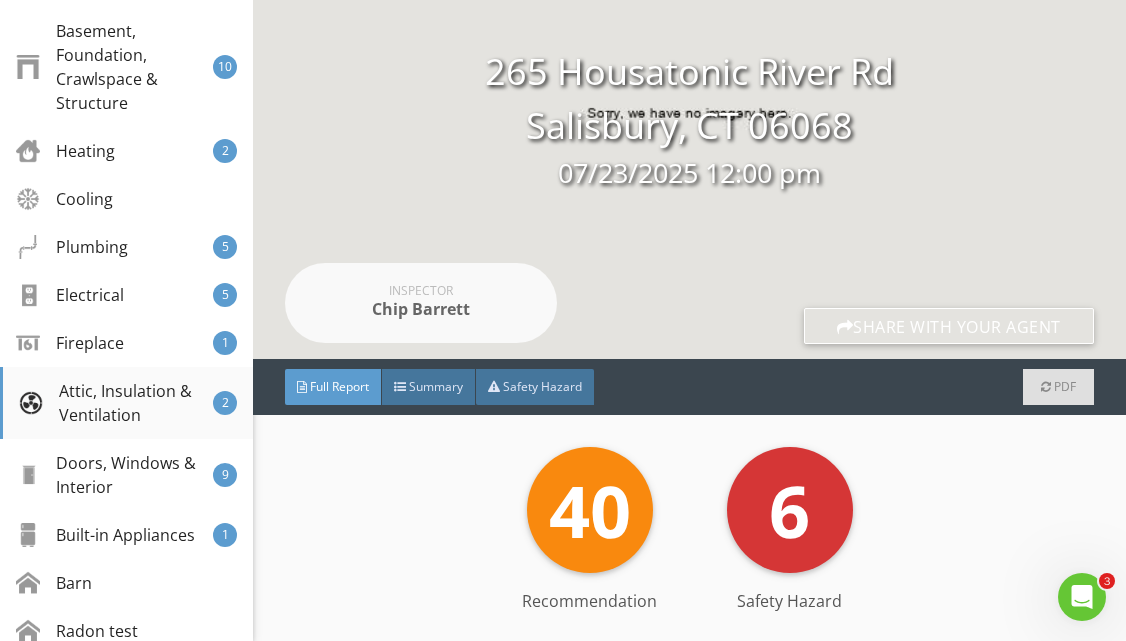 click on "Attic, Insulation & Ventilation" at bounding box center (116, 403) 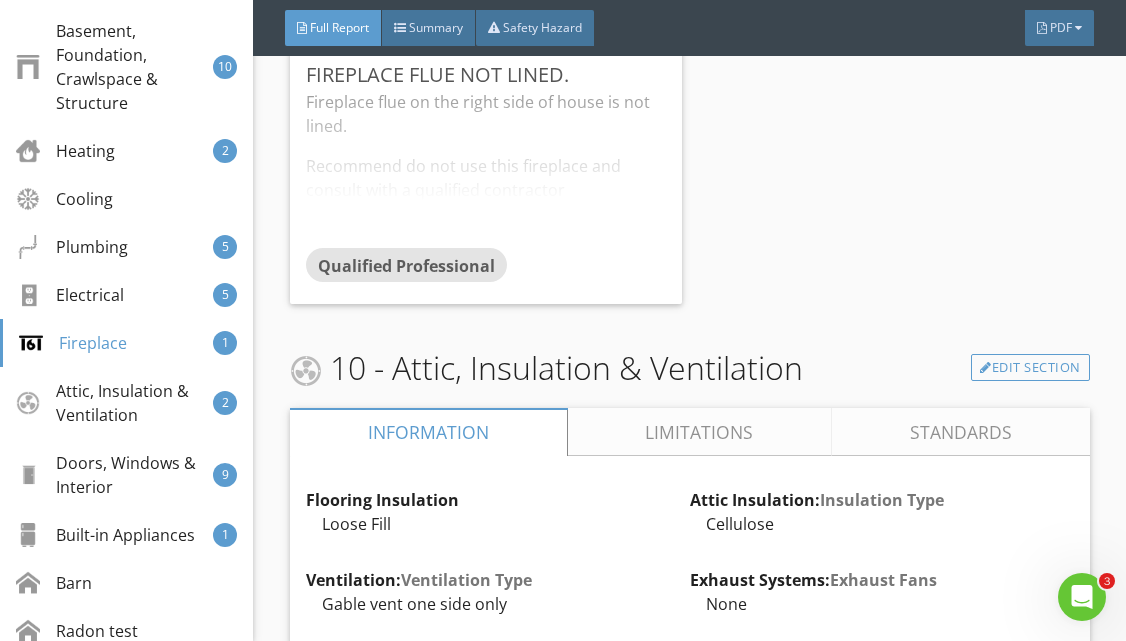 scroll, scrollTop: 15180, scrollLeft: 0, axis: vertical 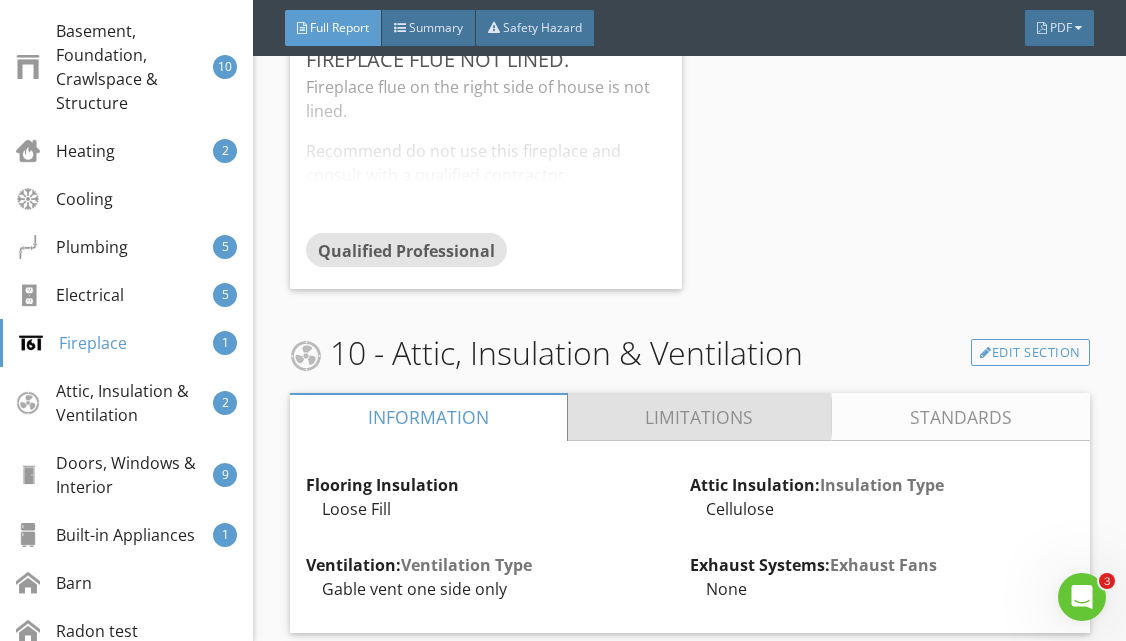 click on "Limitations" at bounding box center [699, 417] 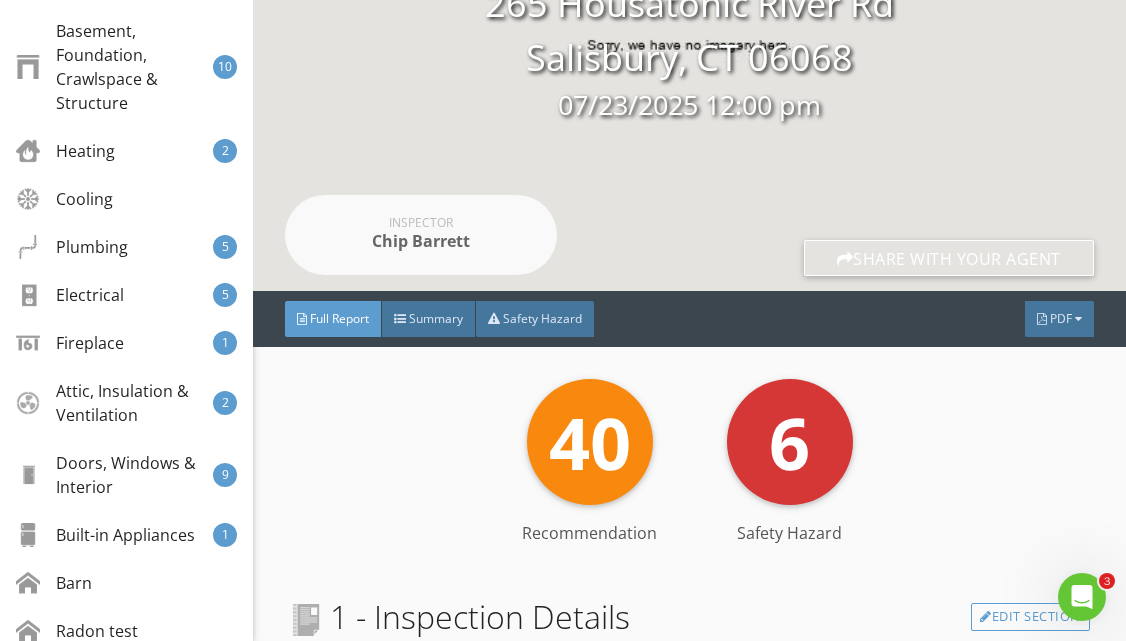 scroll, scrollTop: 0, scrollLeft: 0, axis: both 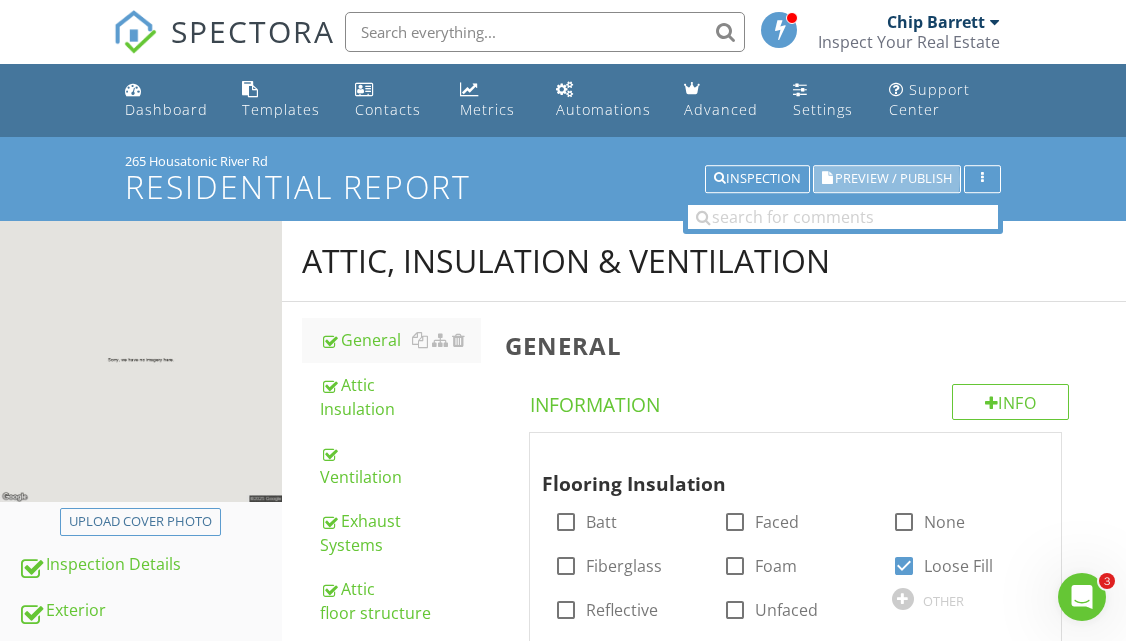 click on "Preview / Publish" at bounding box center [893, 179] 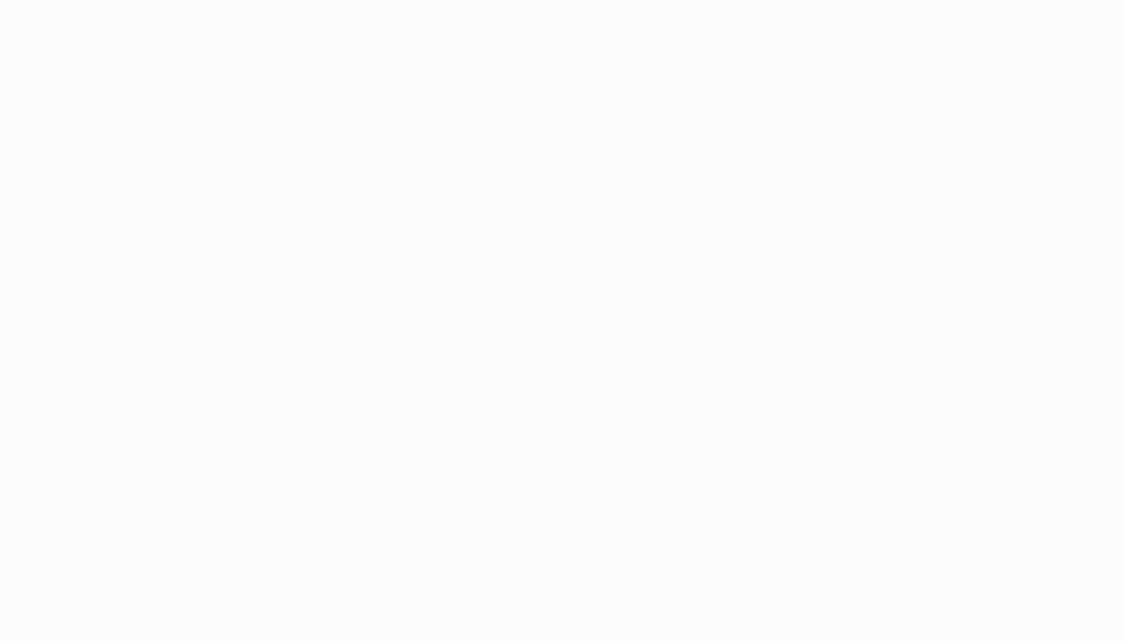 scroll, scrollTop: 0, scrollLeft: 0, axis: both 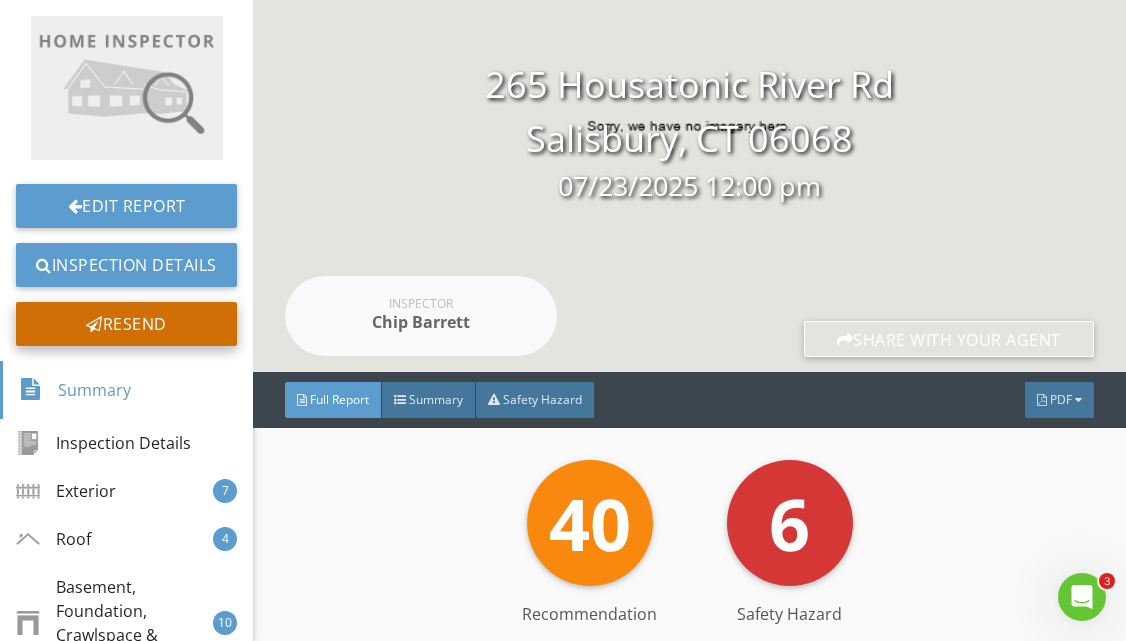 click on "Resend" at bounding box center [126, 324] 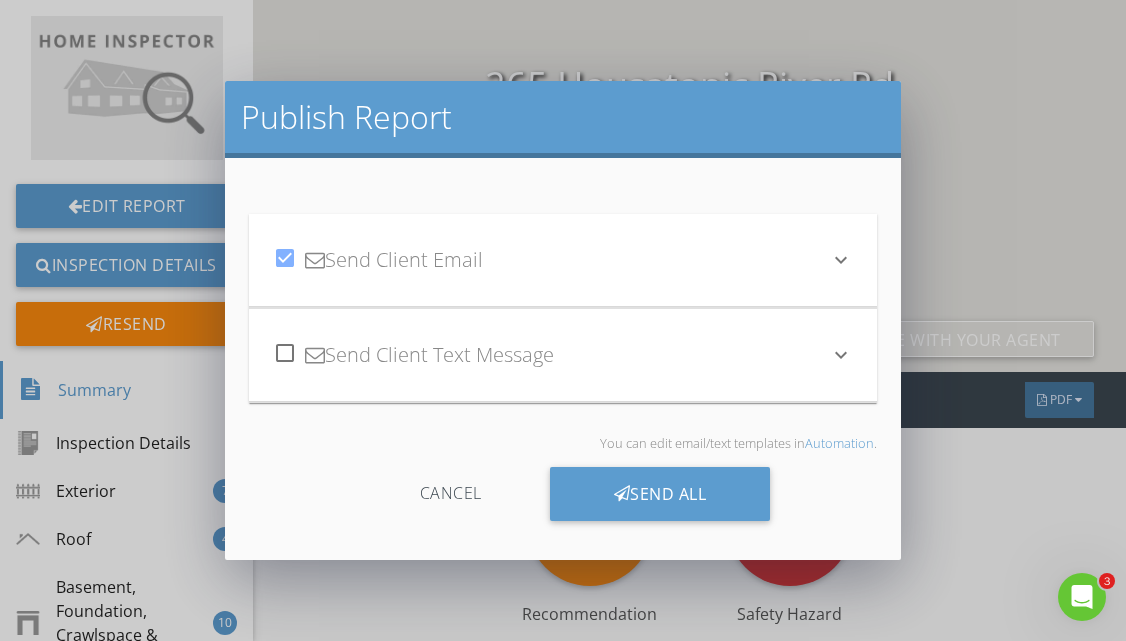 click at bounding box center (285, 353) 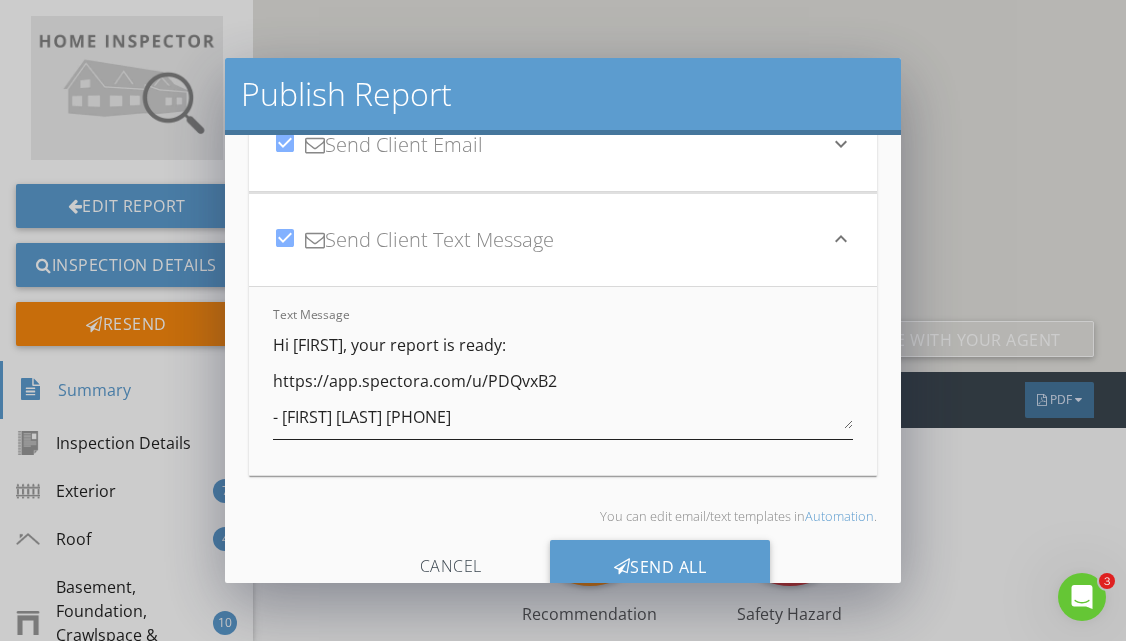 scroll, scrollTop: 90, scrollLeft: 0, axis: vertical 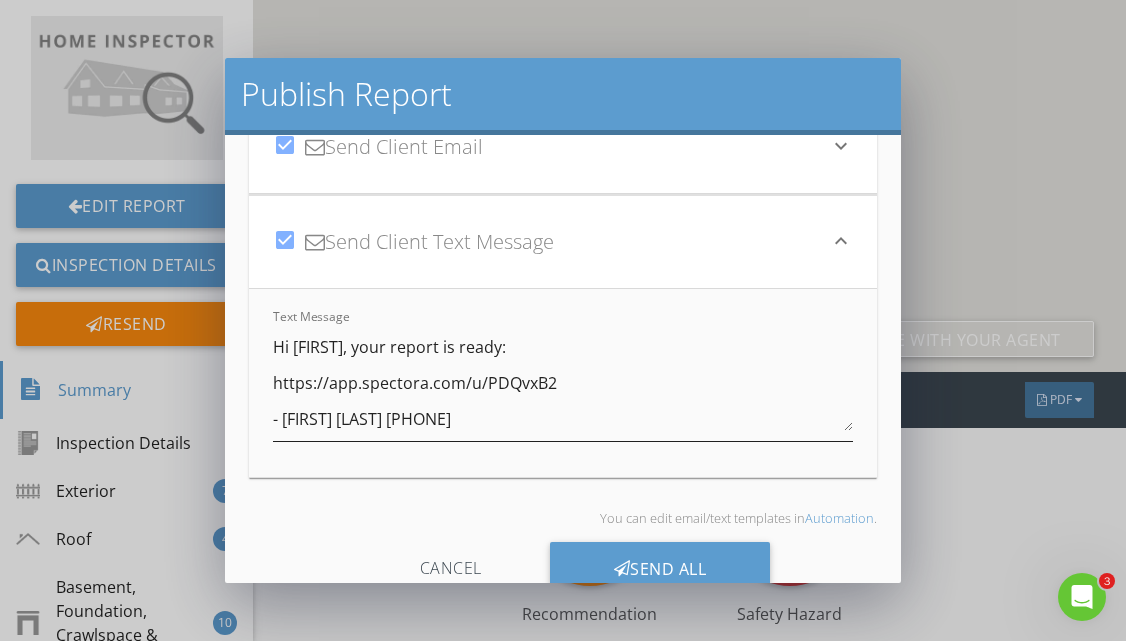 click on "Hi [FIRST], your report is ready:
https://app.spectora.com/u/PDQvxB2
- [FIRST] [LAST] [PHONE]" at bounding box center [563, 381] 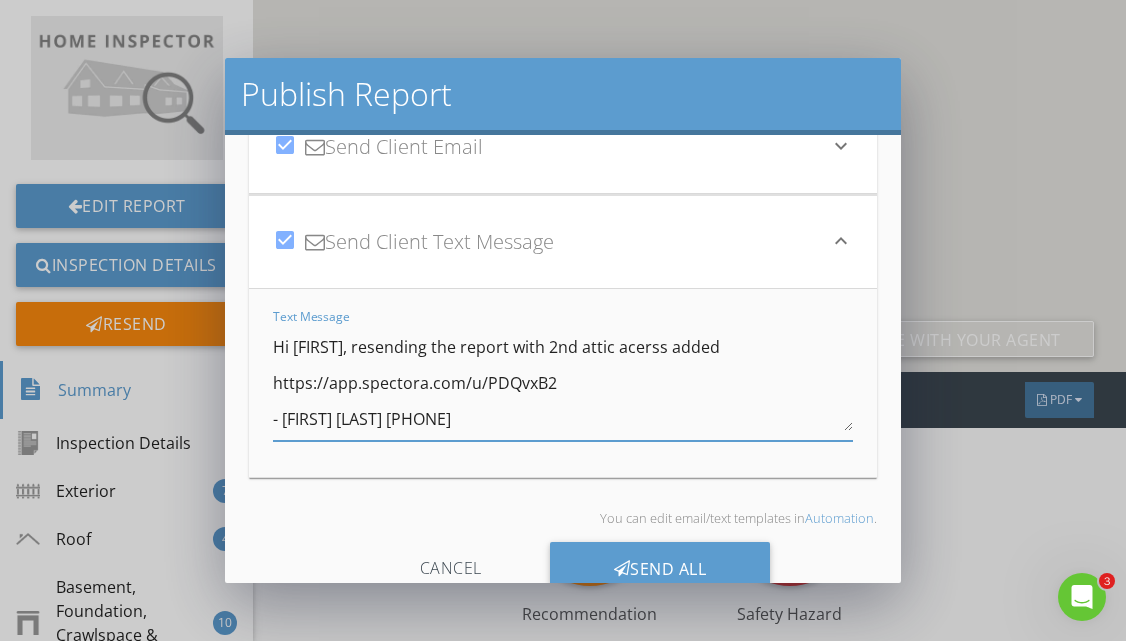 click on "Hi [FIRST], resending the report with 2nd attic acerss added
https://app.spectora.com/u/PDQvxB2
- [FIRST] [LAST] [PHONE]" at bounding box center (563, 381) 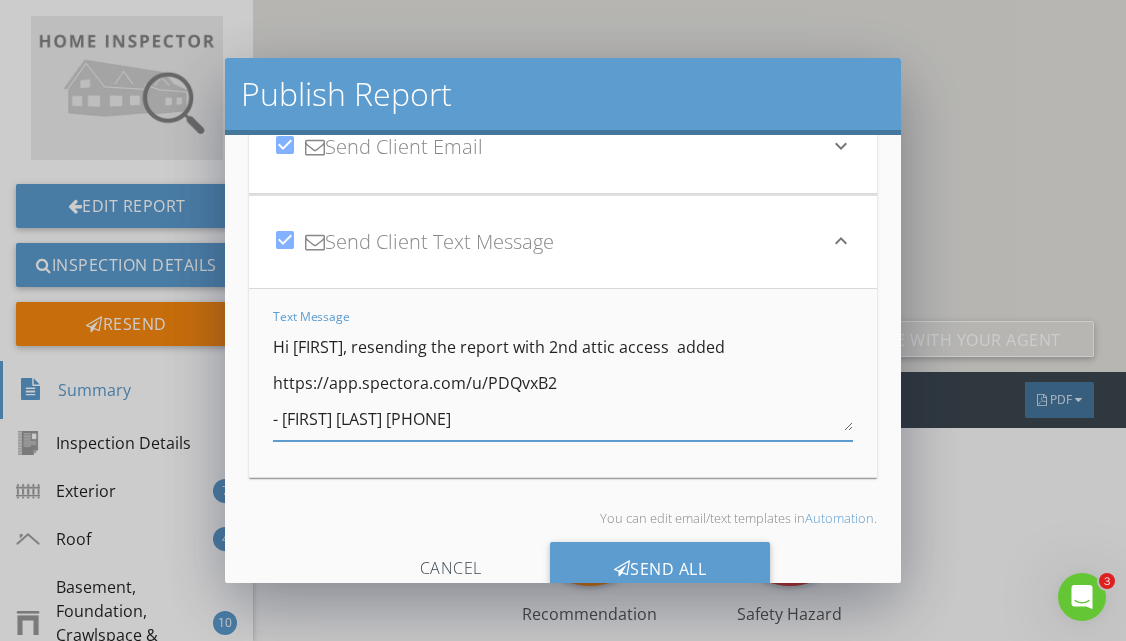scroll, scrollTop: 5, scrollLeft: 0, axis: vertical 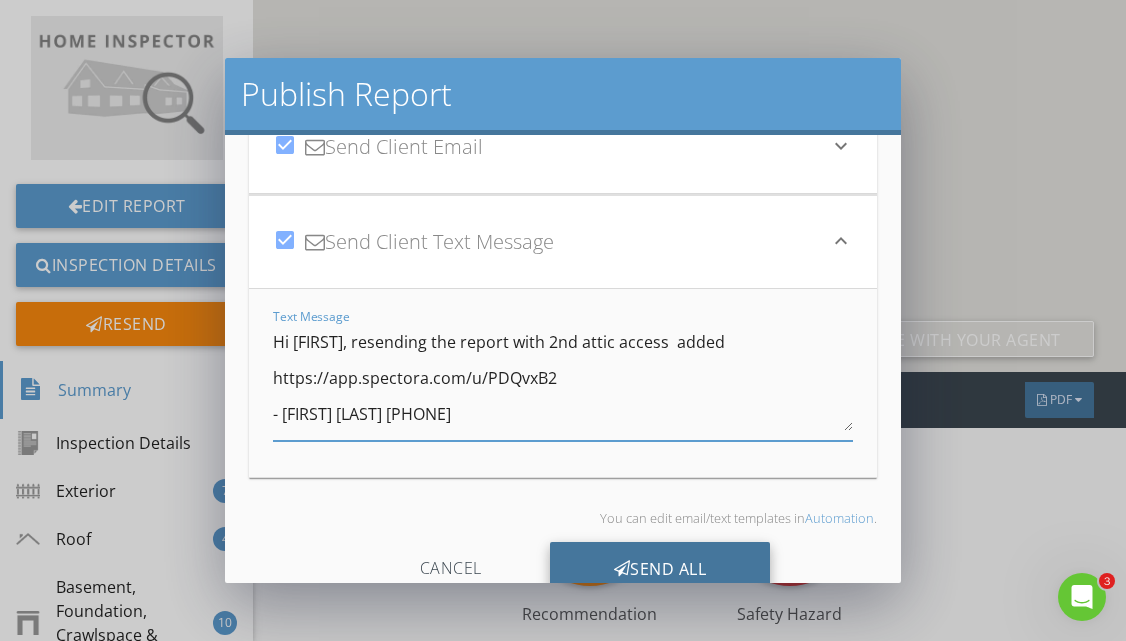 type on "Hi [FIRST], resending the report with 2nd attic access  added
https://app.spectora.com/u/PDQvxB2
- [FIRST] [LAST] [PHONE]" 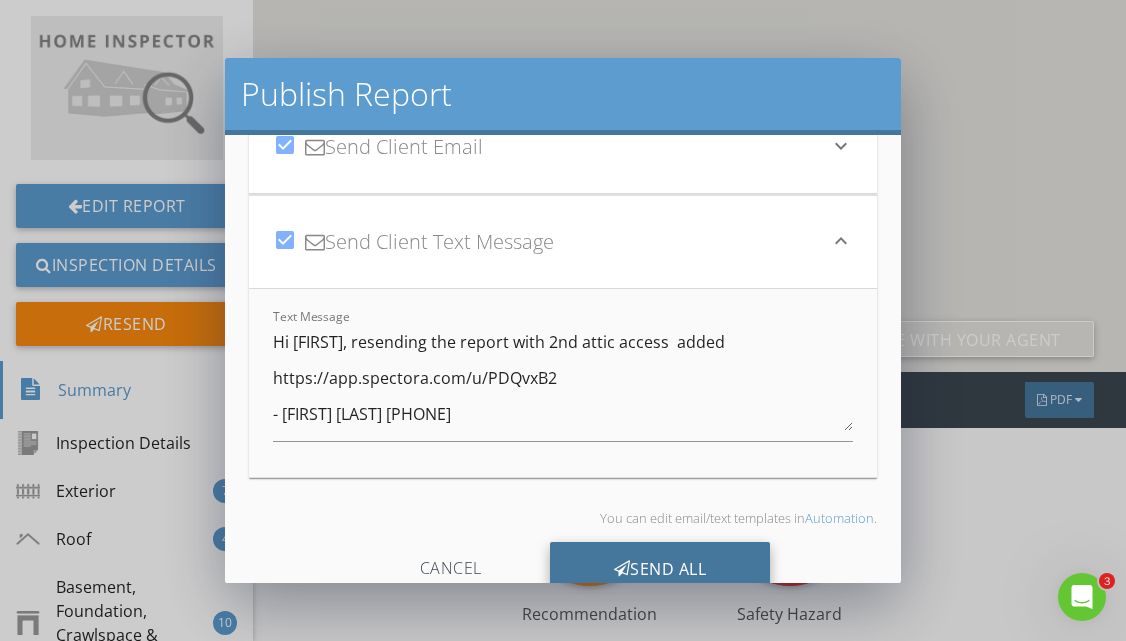 click on "Send All" at bounding box center (660, 569) 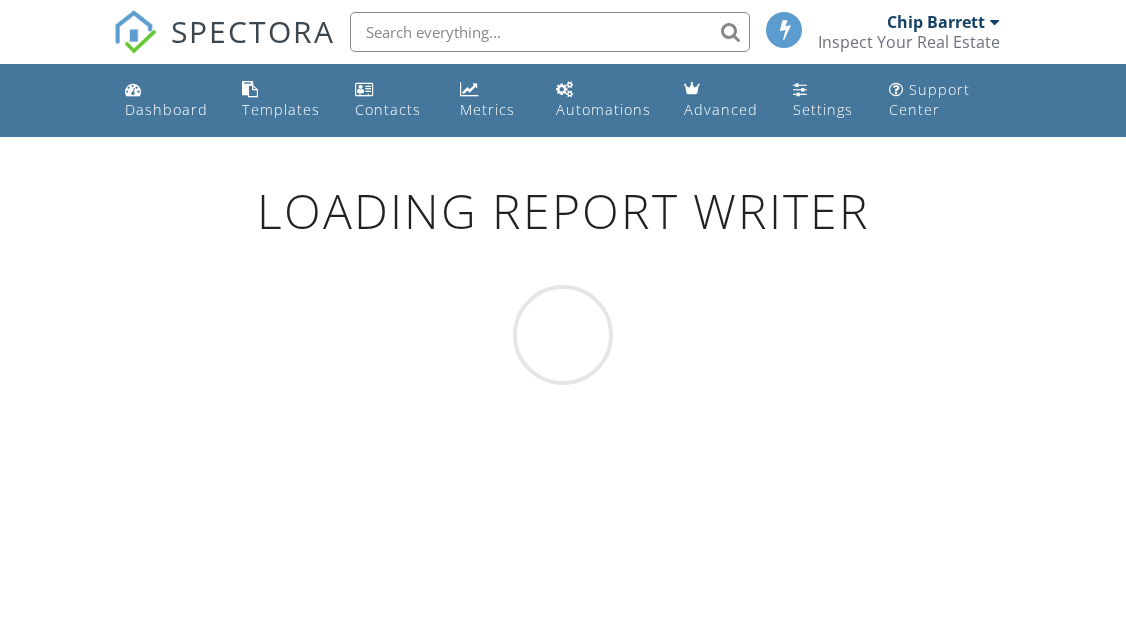 scroll, scrollTop: 0, scrollLeft: 0, axis: both 